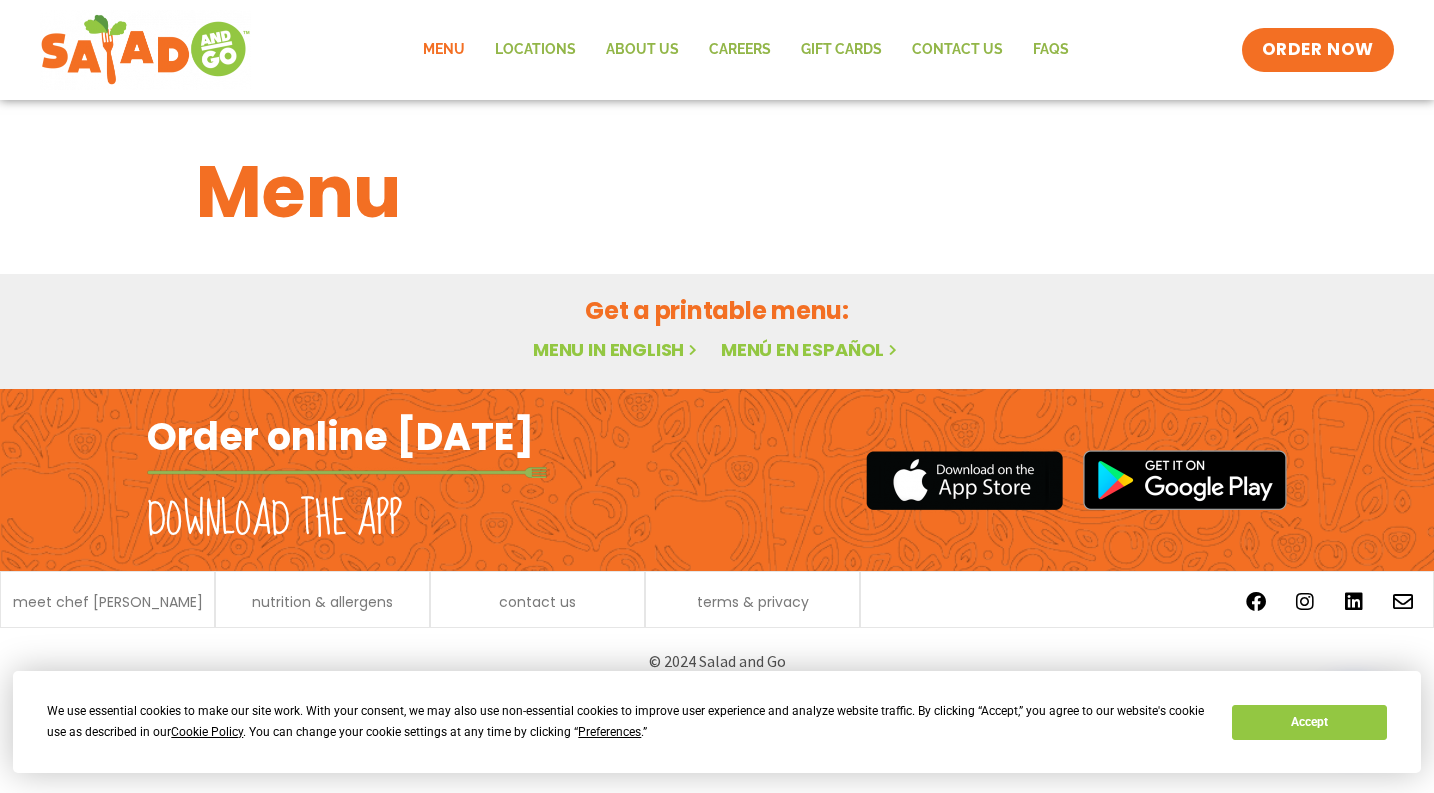 scroll, scrollTop: 0, scrollLeft: 0, axis: both 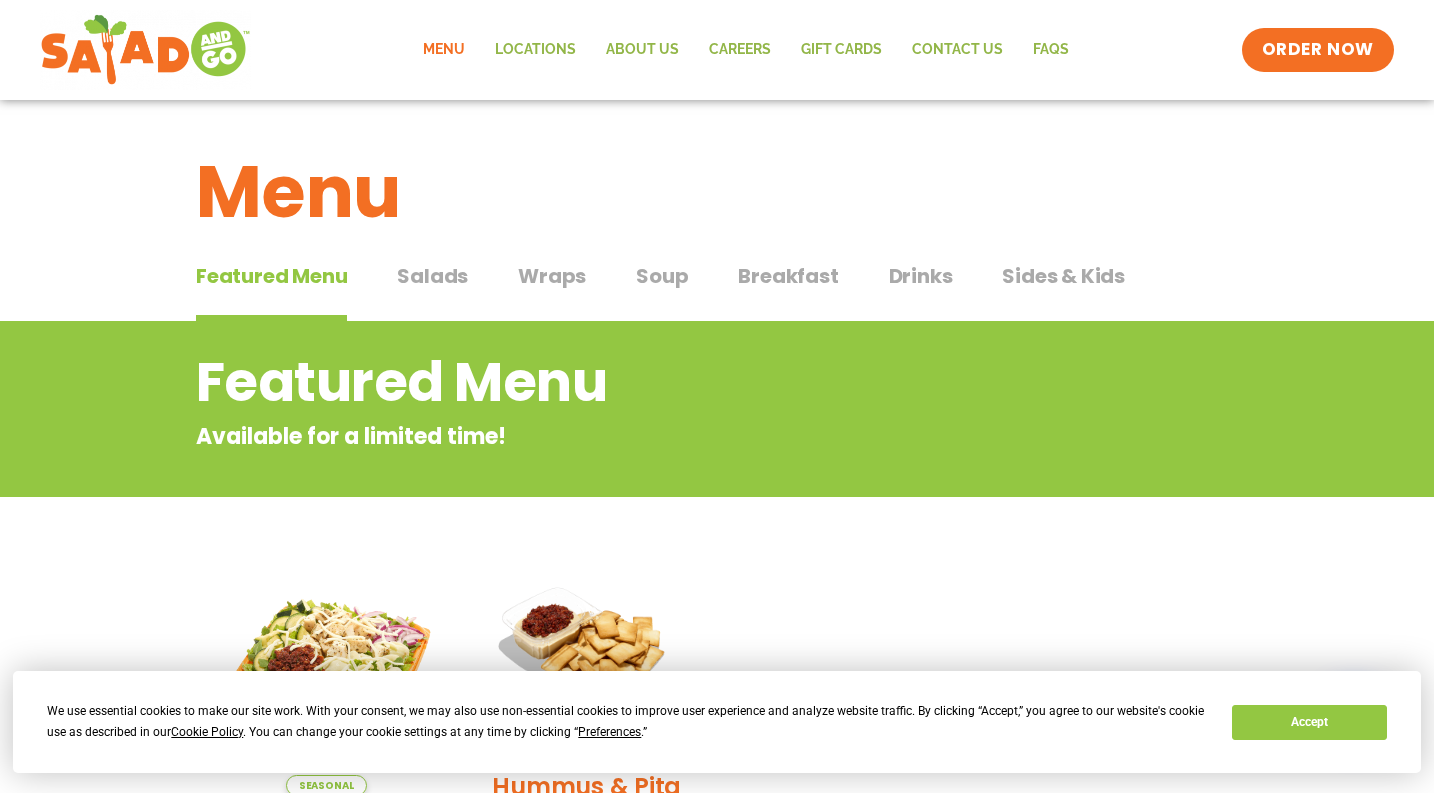 click on "Breakfast" at bounding box center (788, 276) 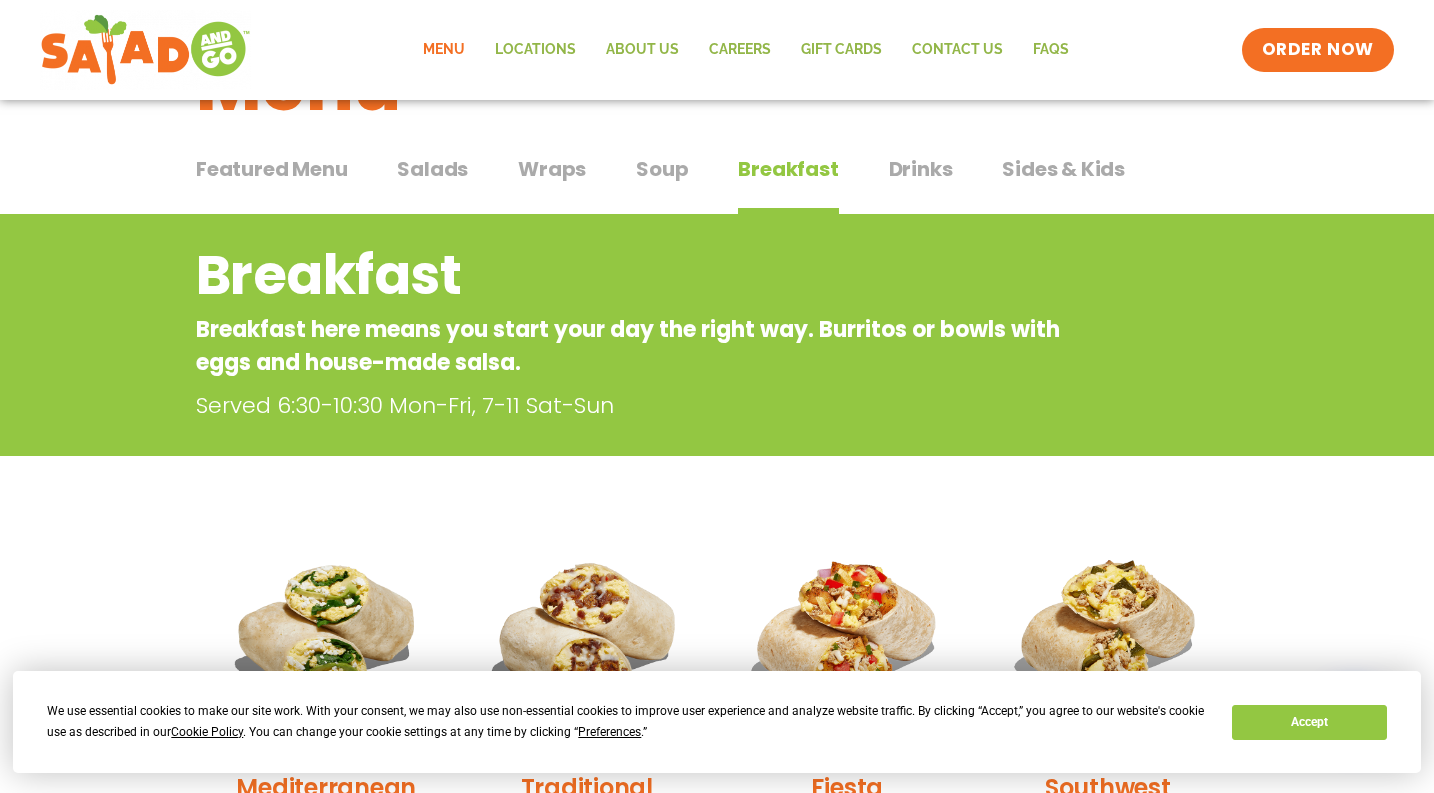 scroll, scrollTop: 105, scrollLeft: 0, axis: vertical 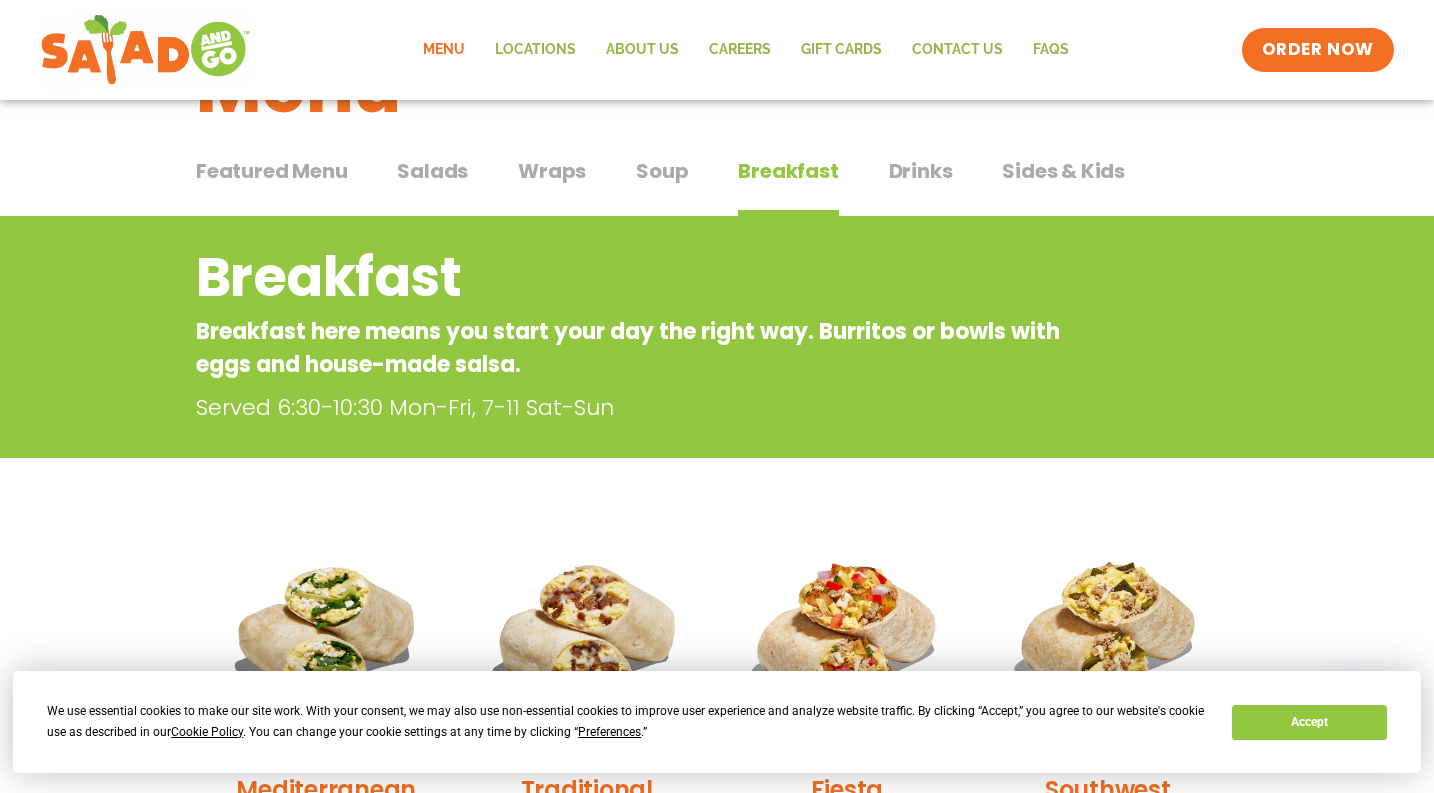 click on "Featured Menu" at bounding box center (271, 171) 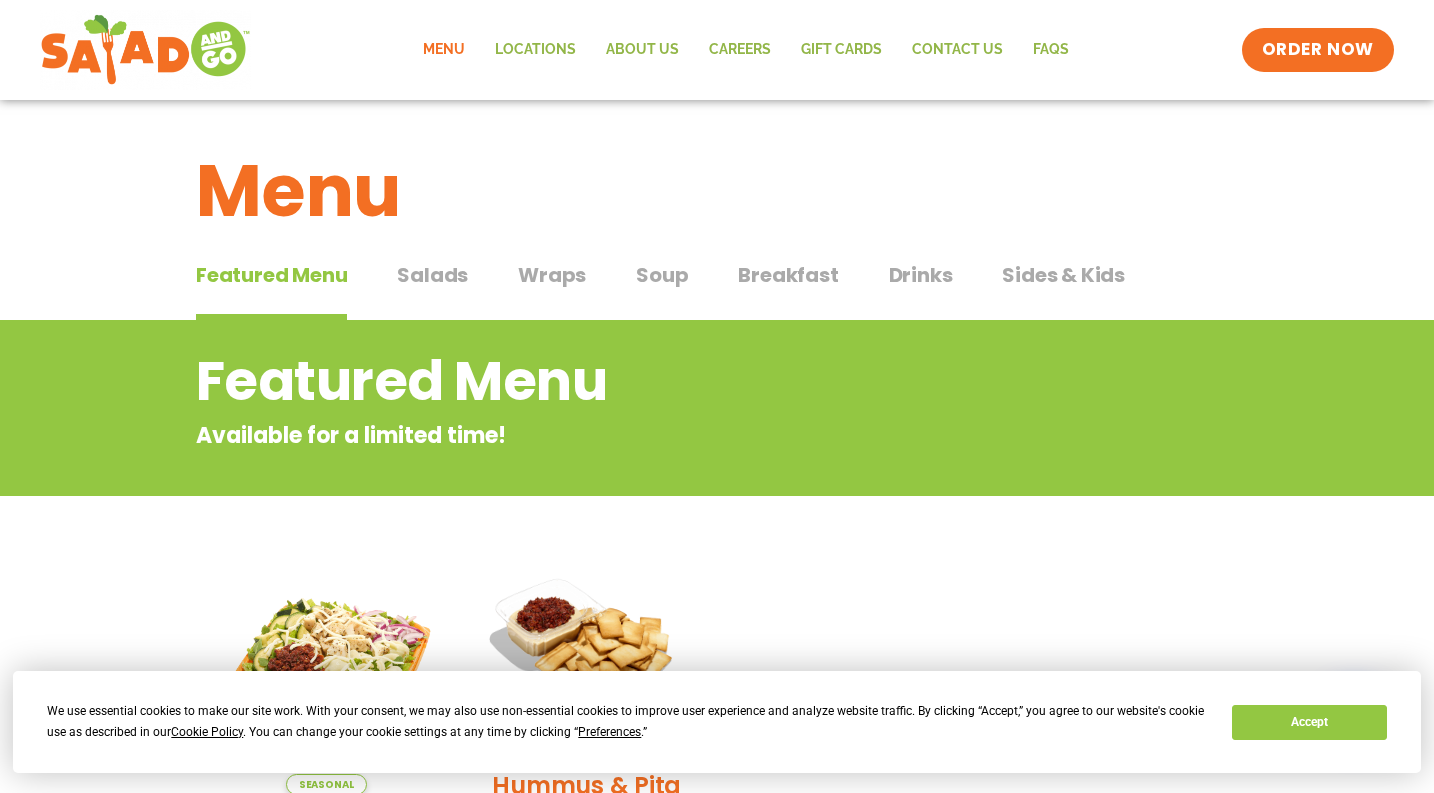 scroll, scrollTop: 15, scrollLeft: 0, axis: vertical 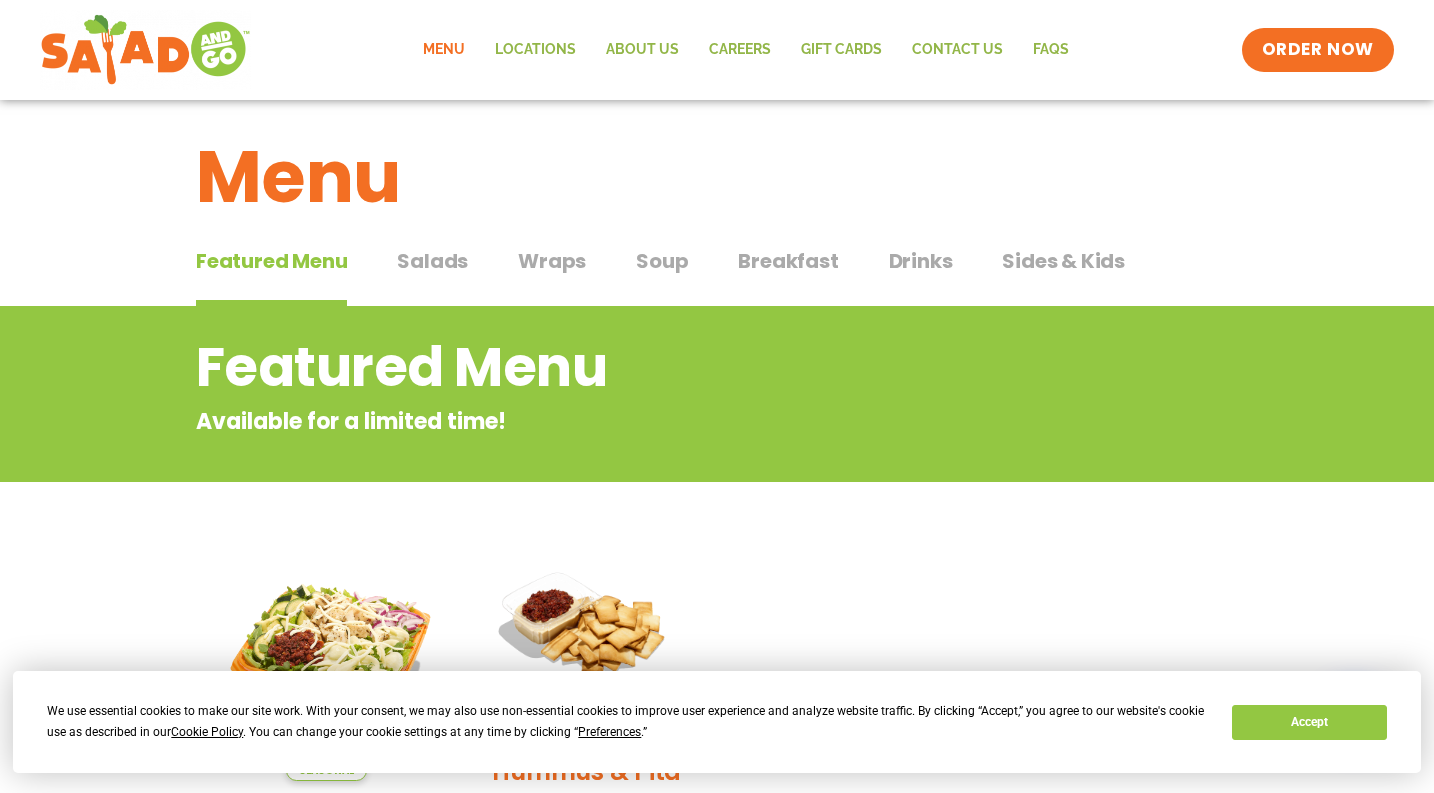 click on "Breakfast" at bounding box center (788, 261) 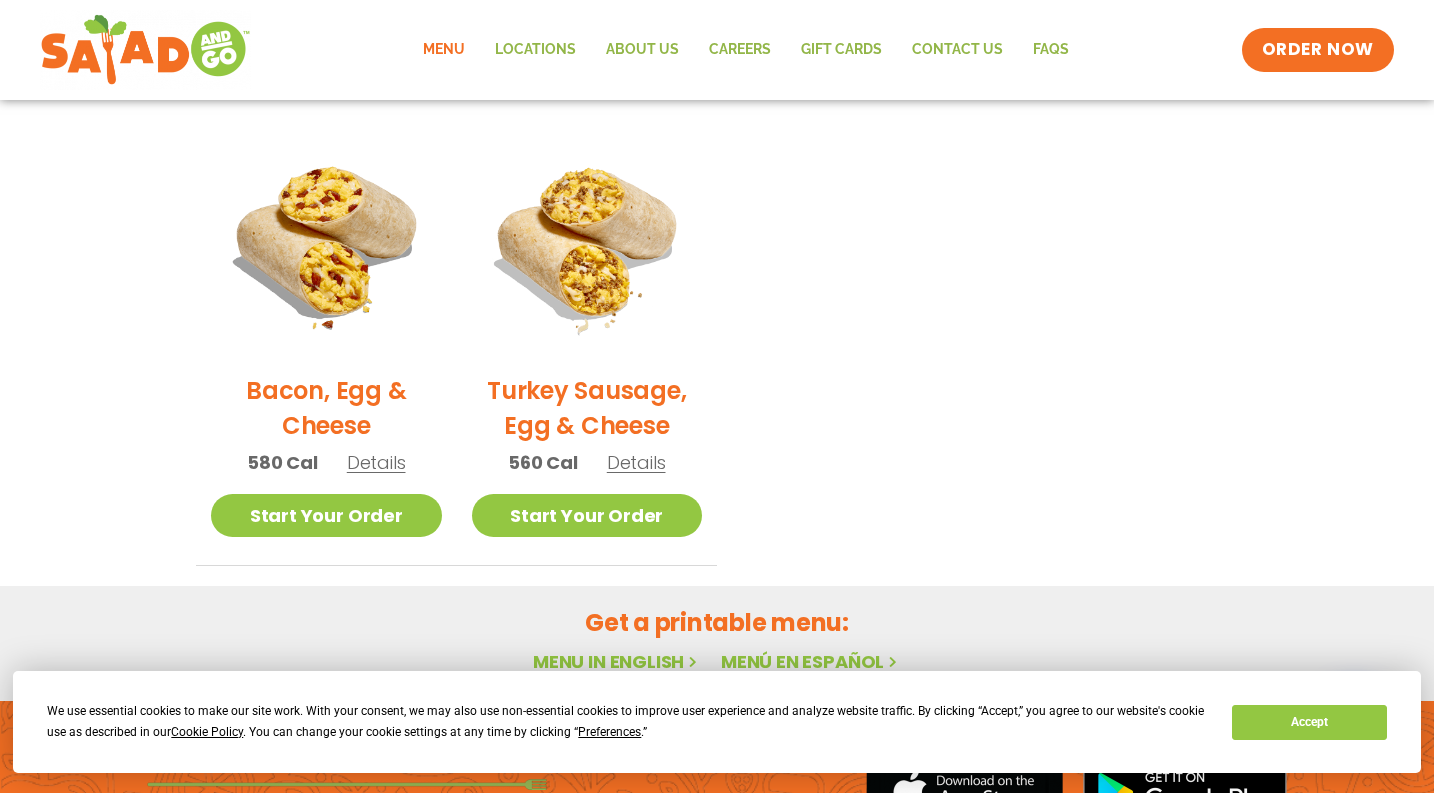 scroll, scrollTop: 0, scrollLeft: 0, axis: both 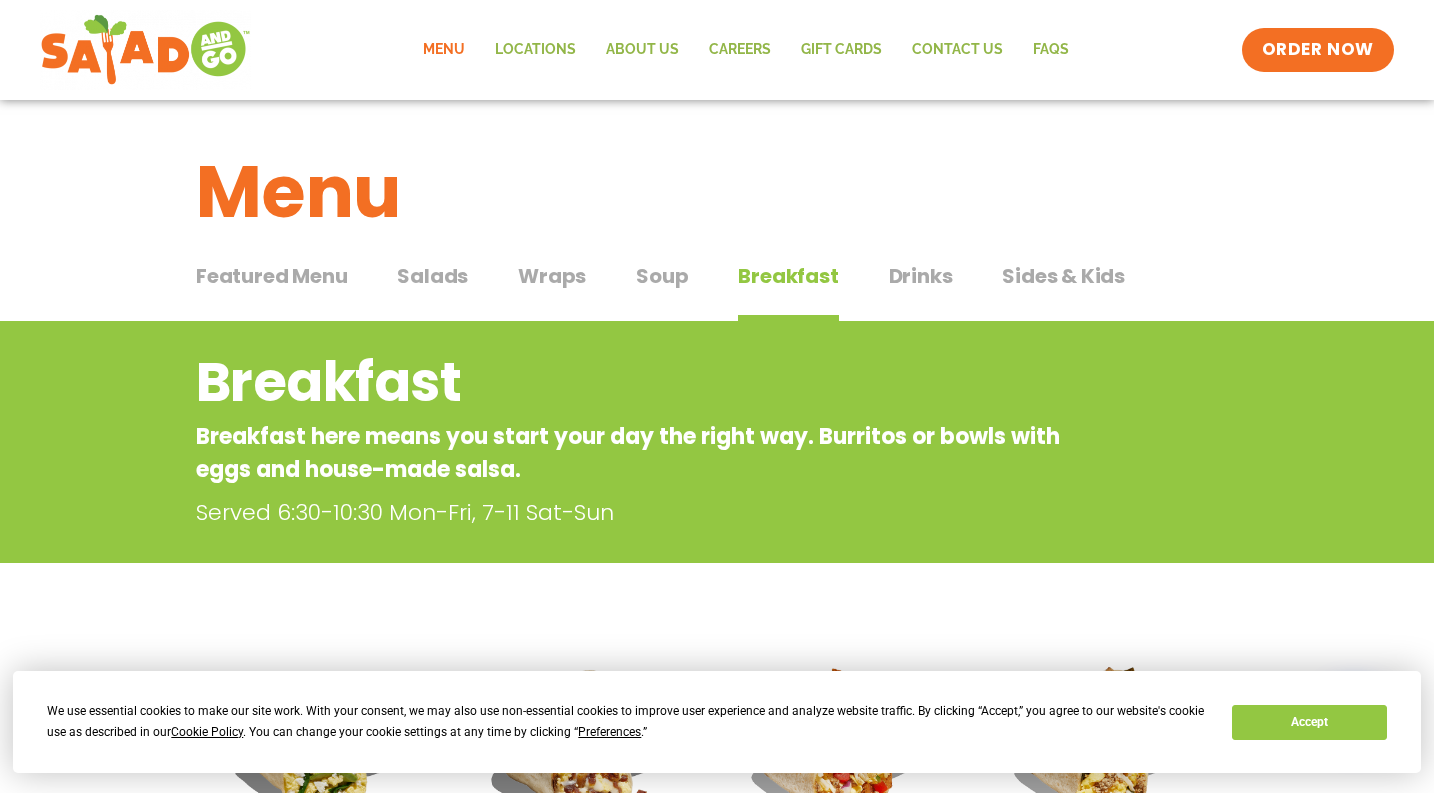 click on "Featured Menu" at bounding box center [271, 276] 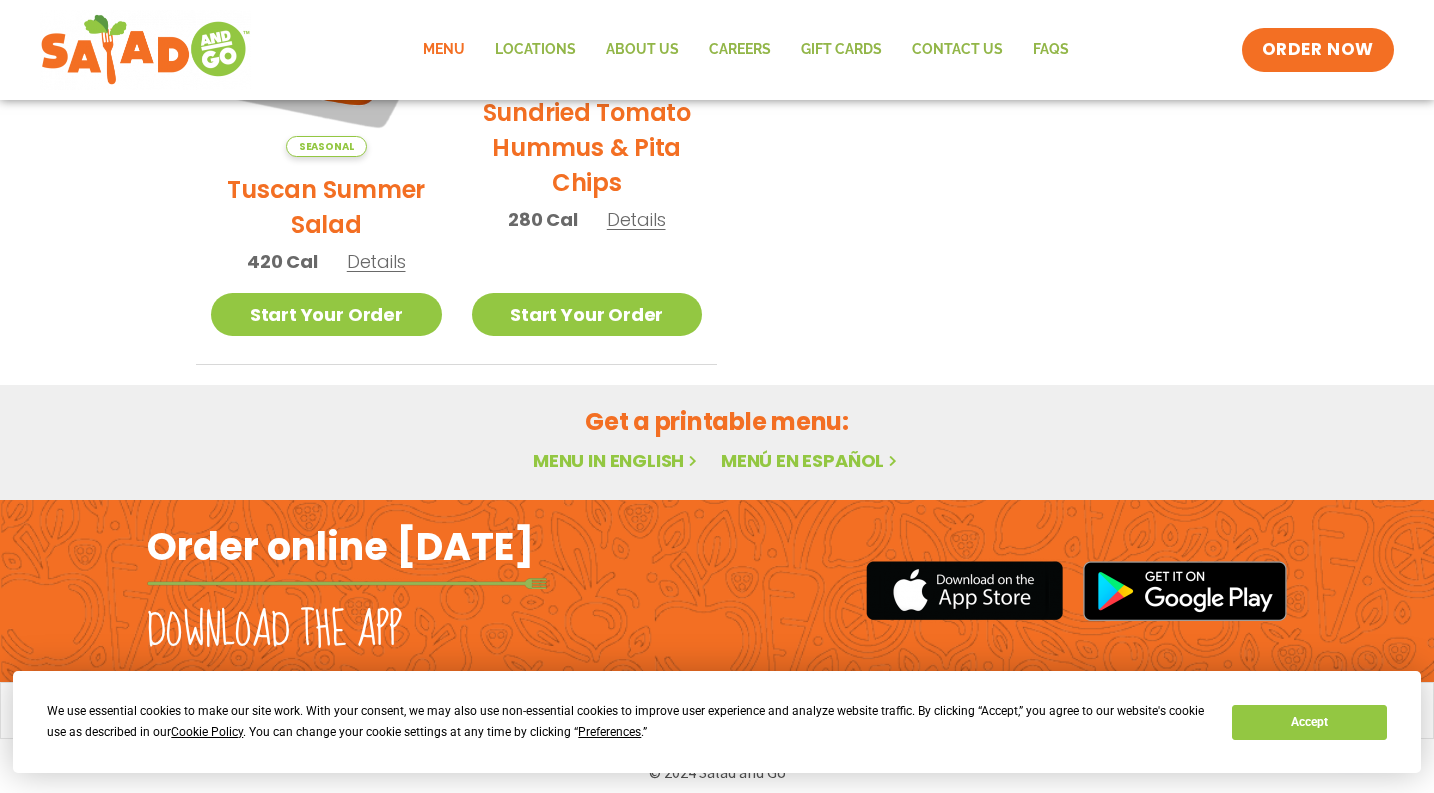scroll, scrollTop: 652, scrollLeft: 0, axis: vertical 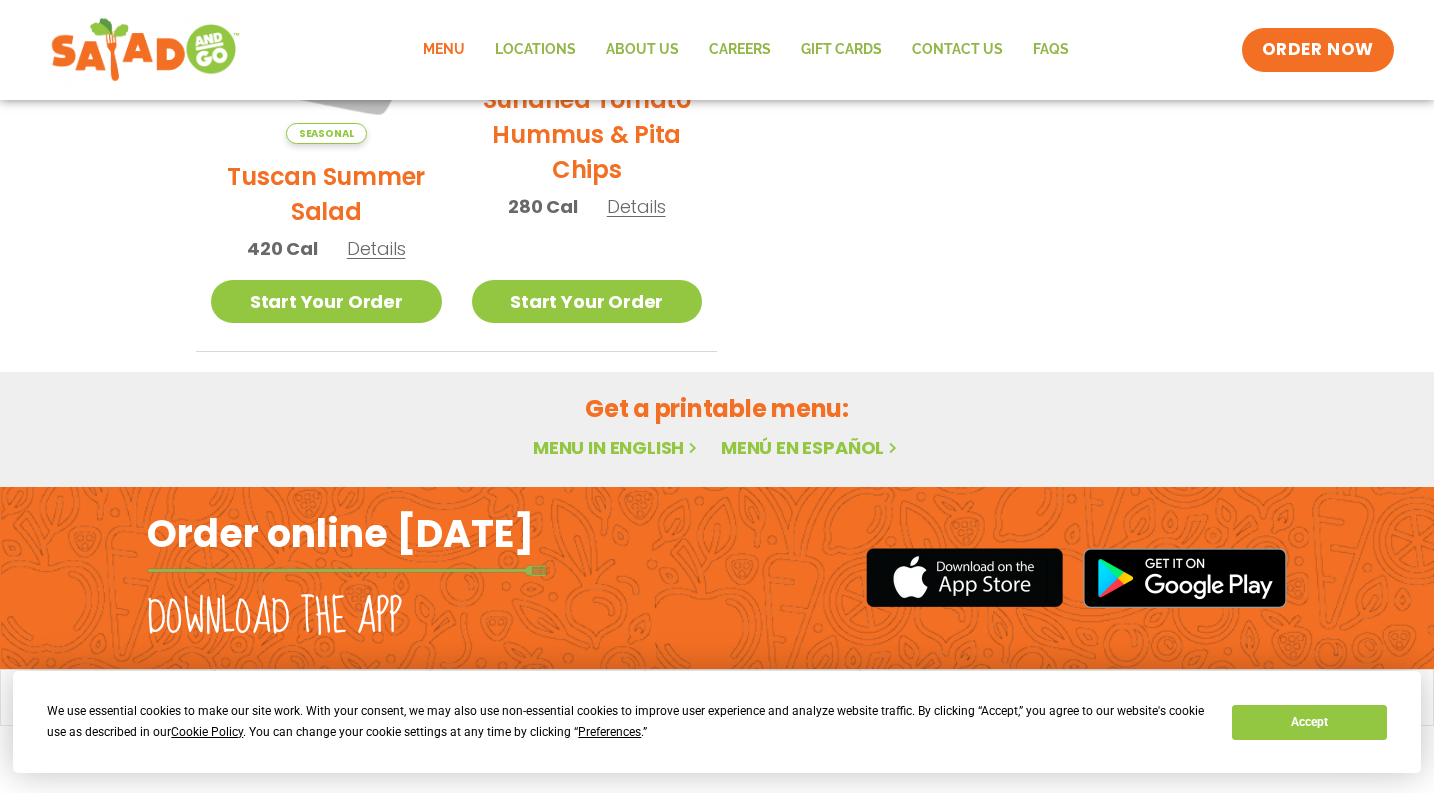 click at bounding box center [145, 50] 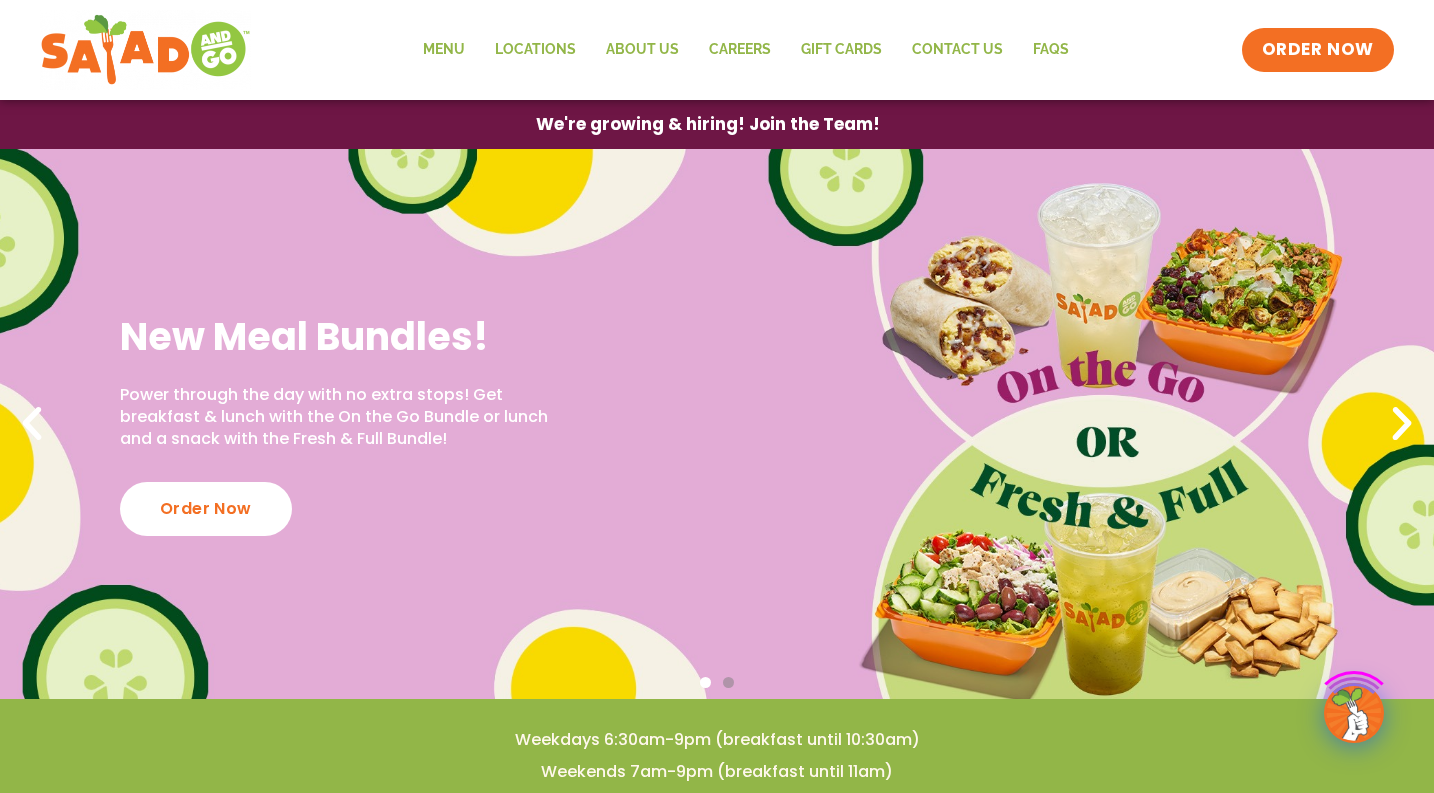 scroll, scrollTop: 0, scrollLeft: 0, axis: both 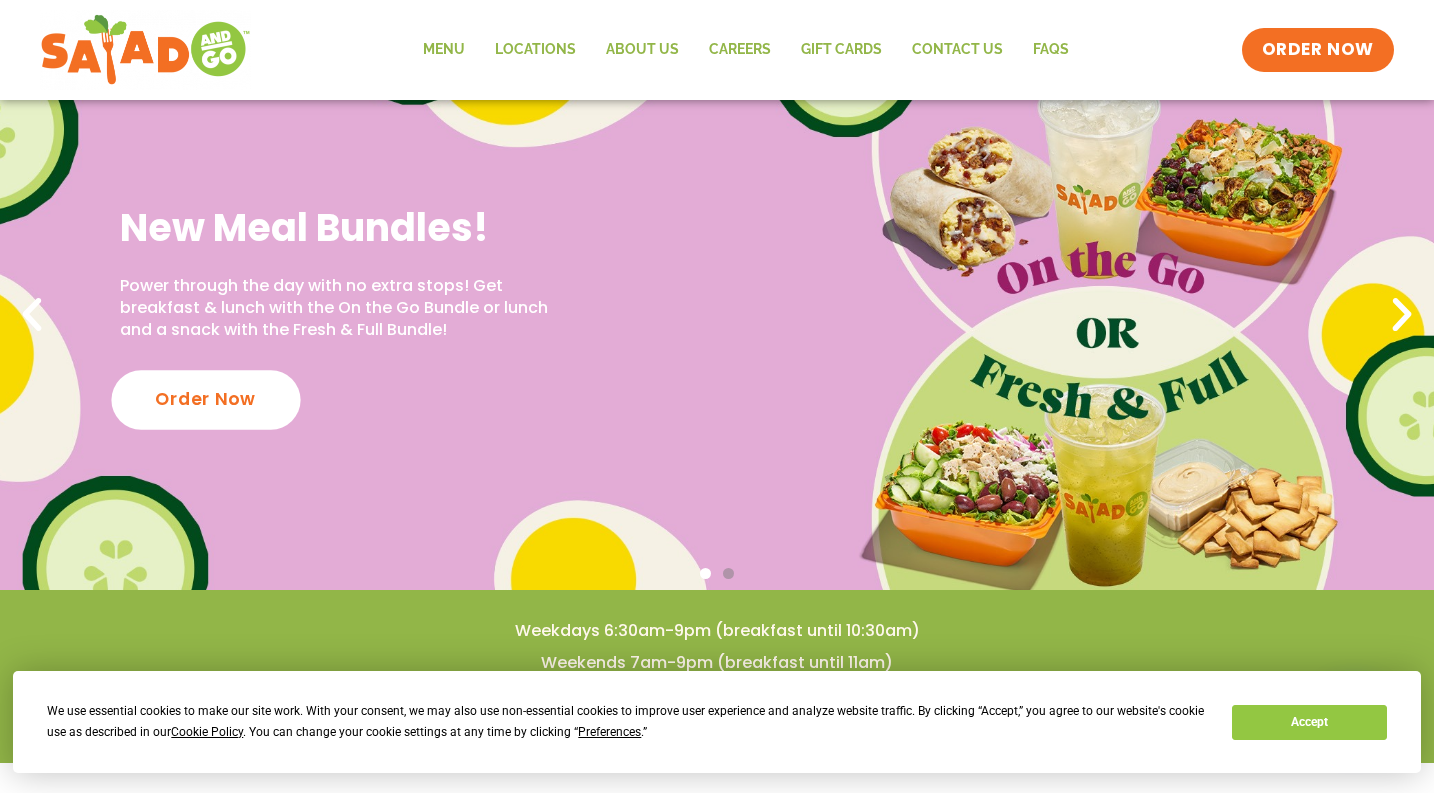 click on "Order Now" at bounding box center [205, 399] 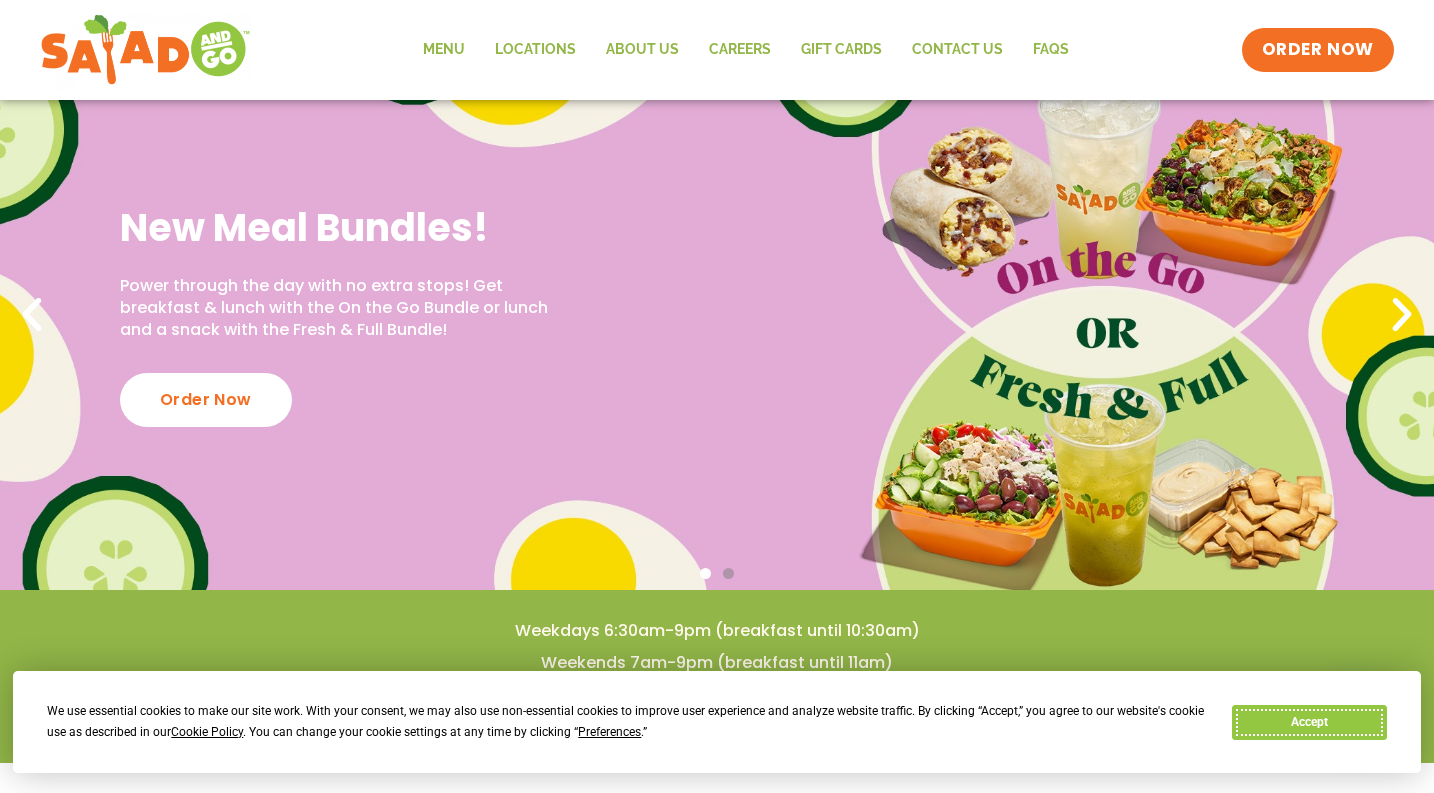 click on "Accept" at bounding box center (1309, 722) 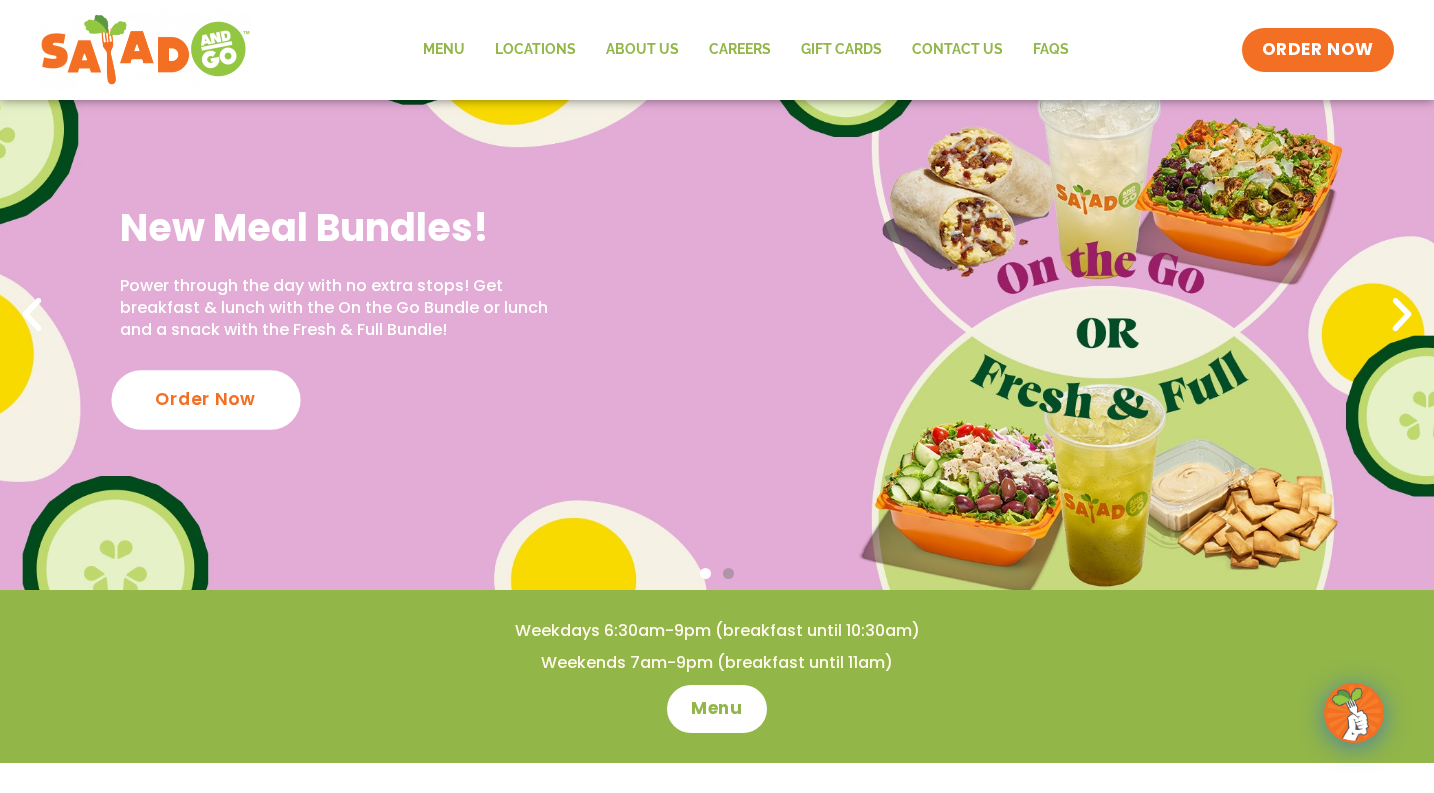 click on "Order Now" at bounding box center (205, 399) 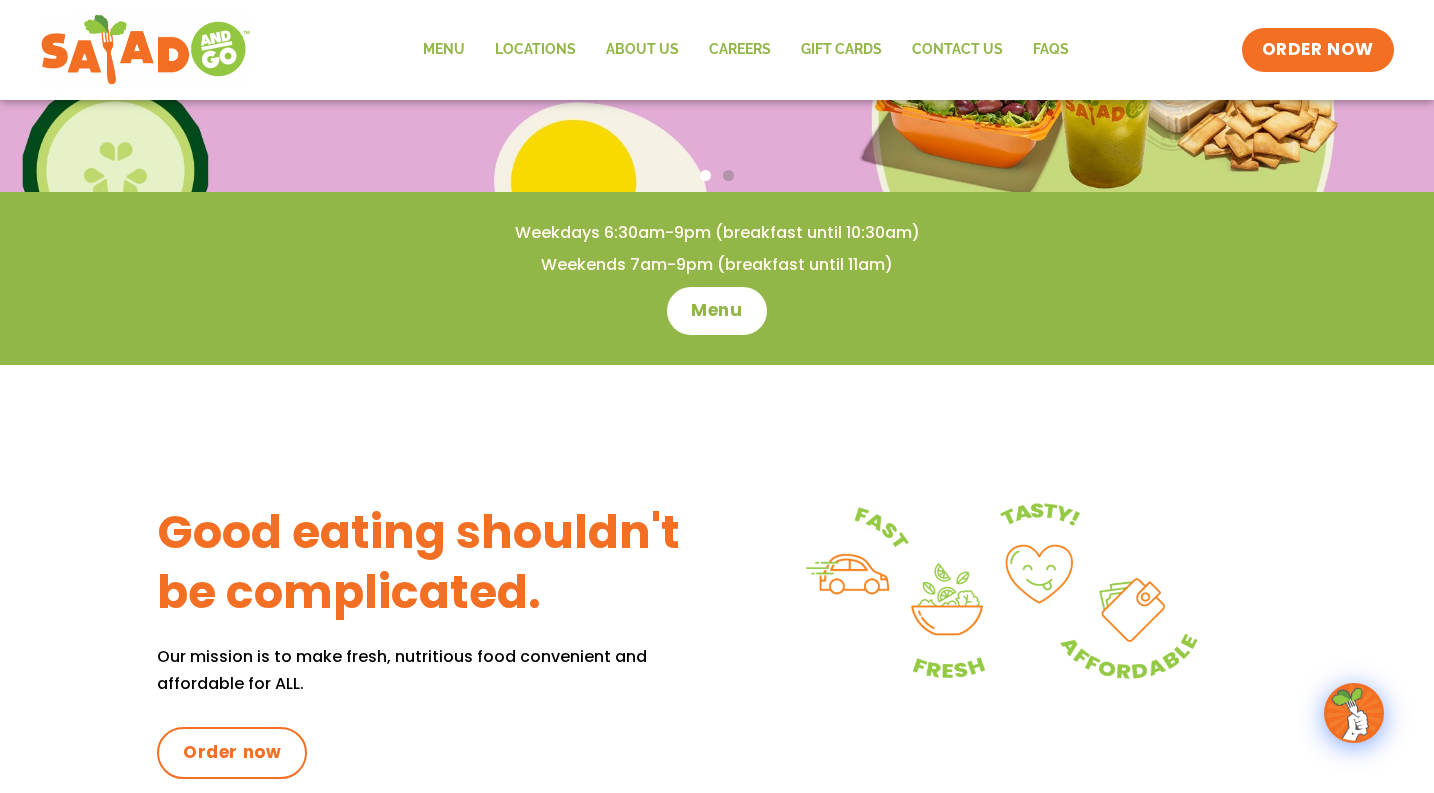 scroll, scrollTop: 0, scrollLeft: 0, axis: both 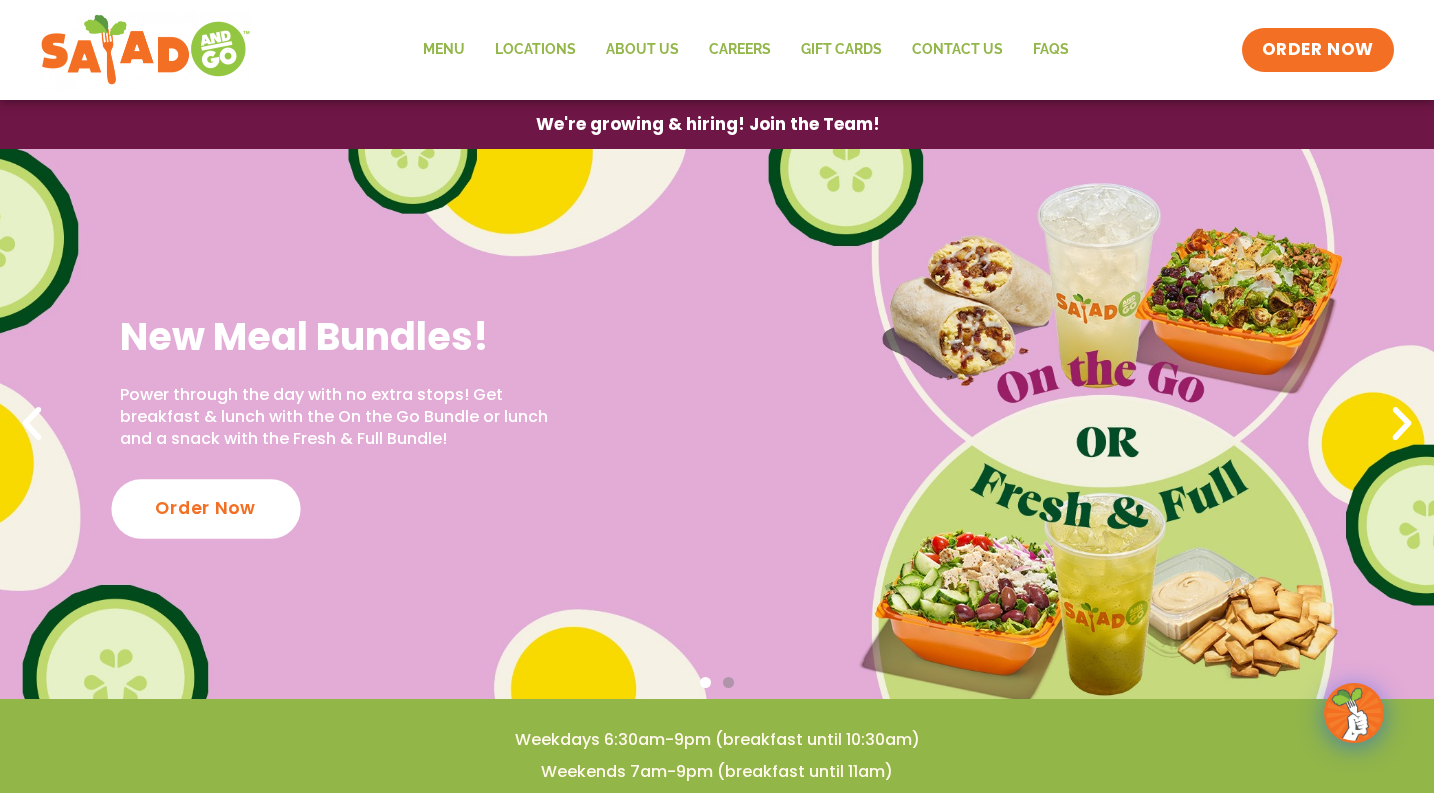 click on "Order Now" at bounding box center (205, 508) 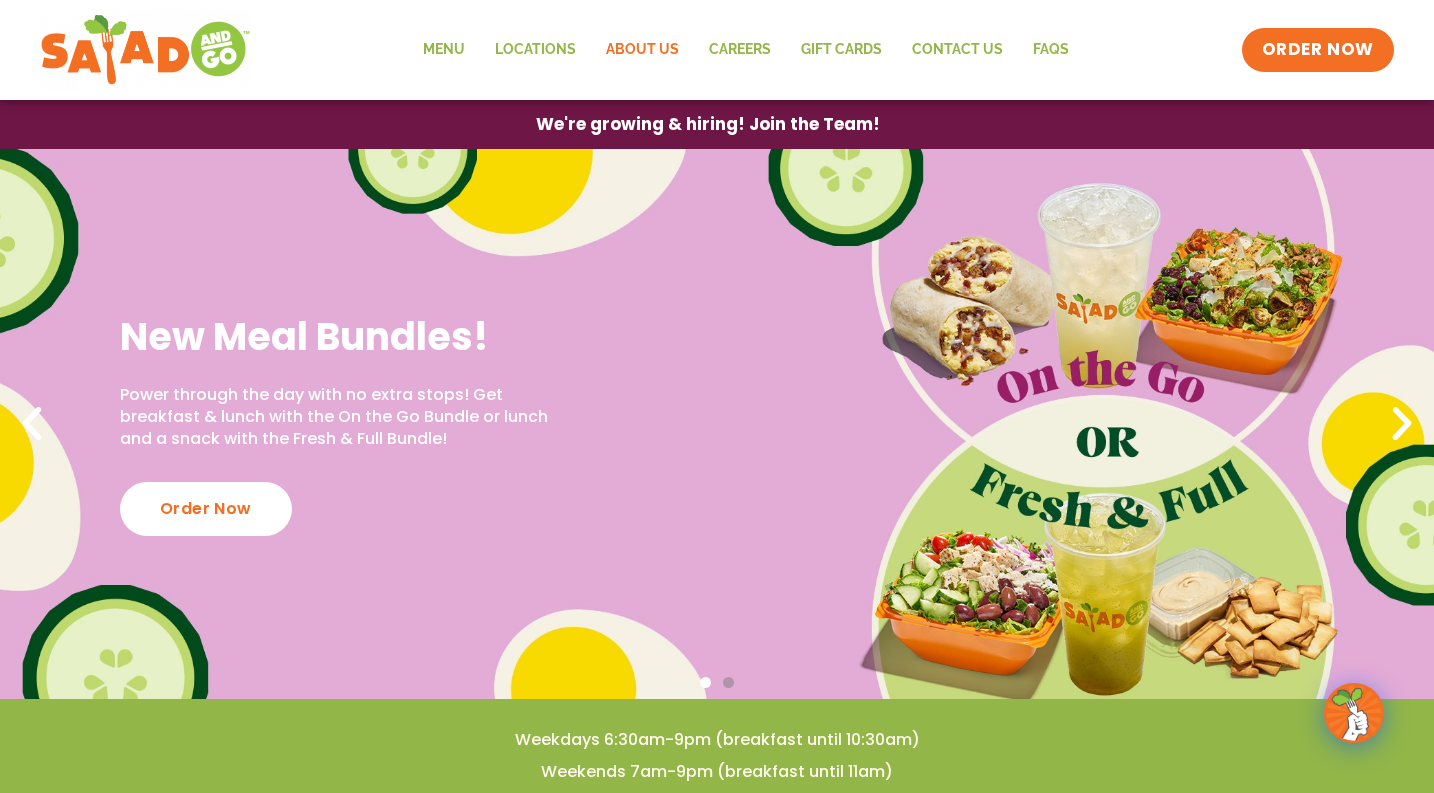 click on "About Us" 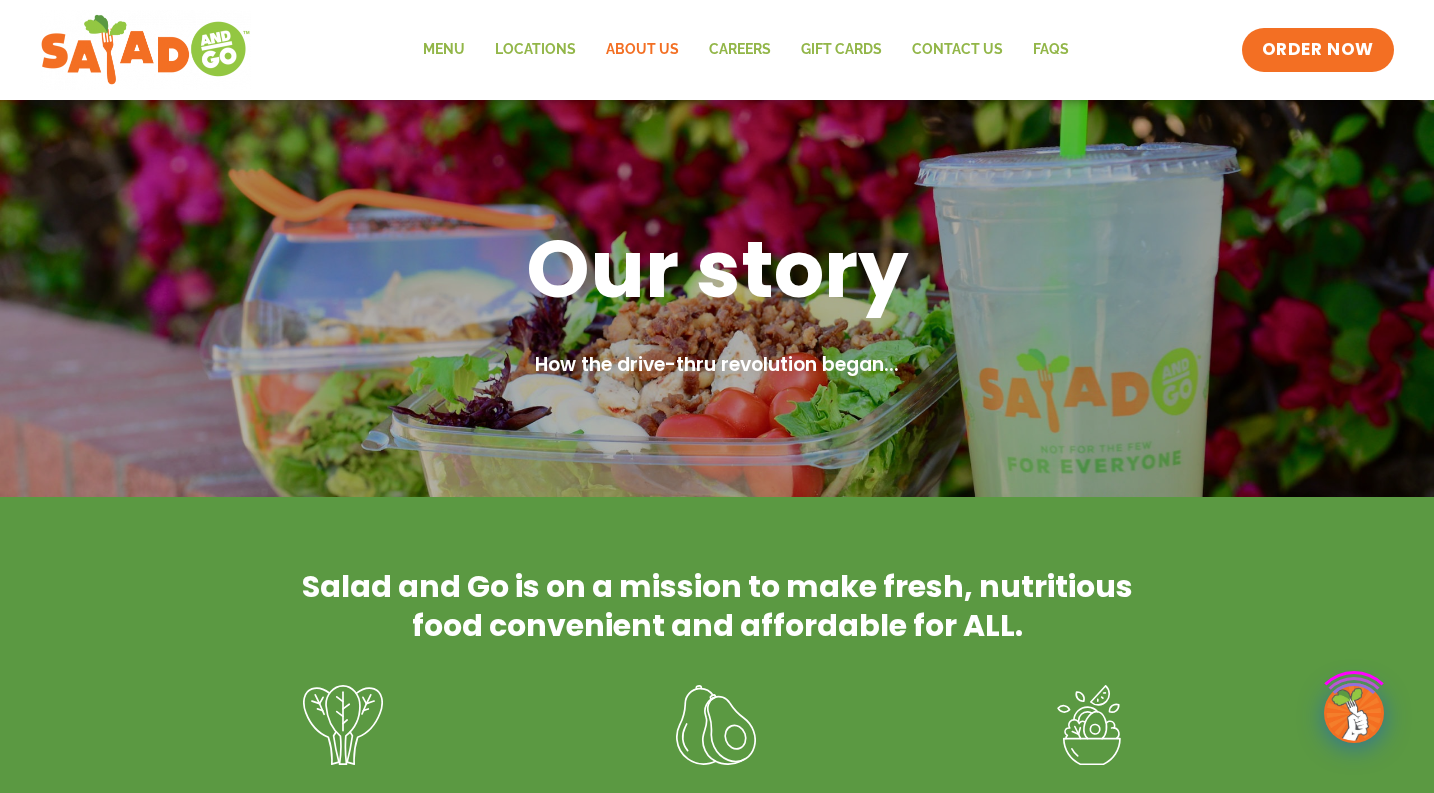 scroll, scrollTop: 0, scrollLeft: 0, axis: both 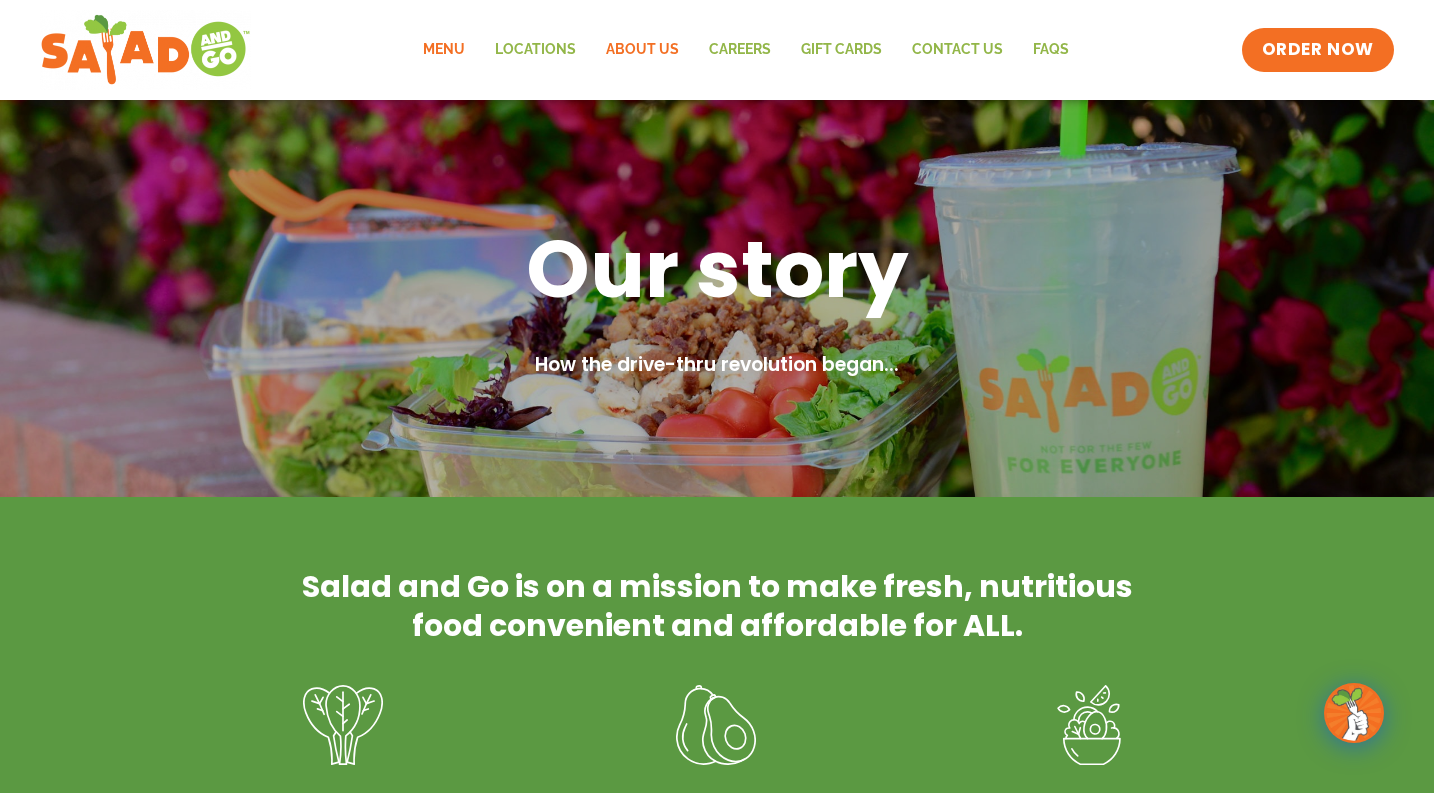 click on "Menu" 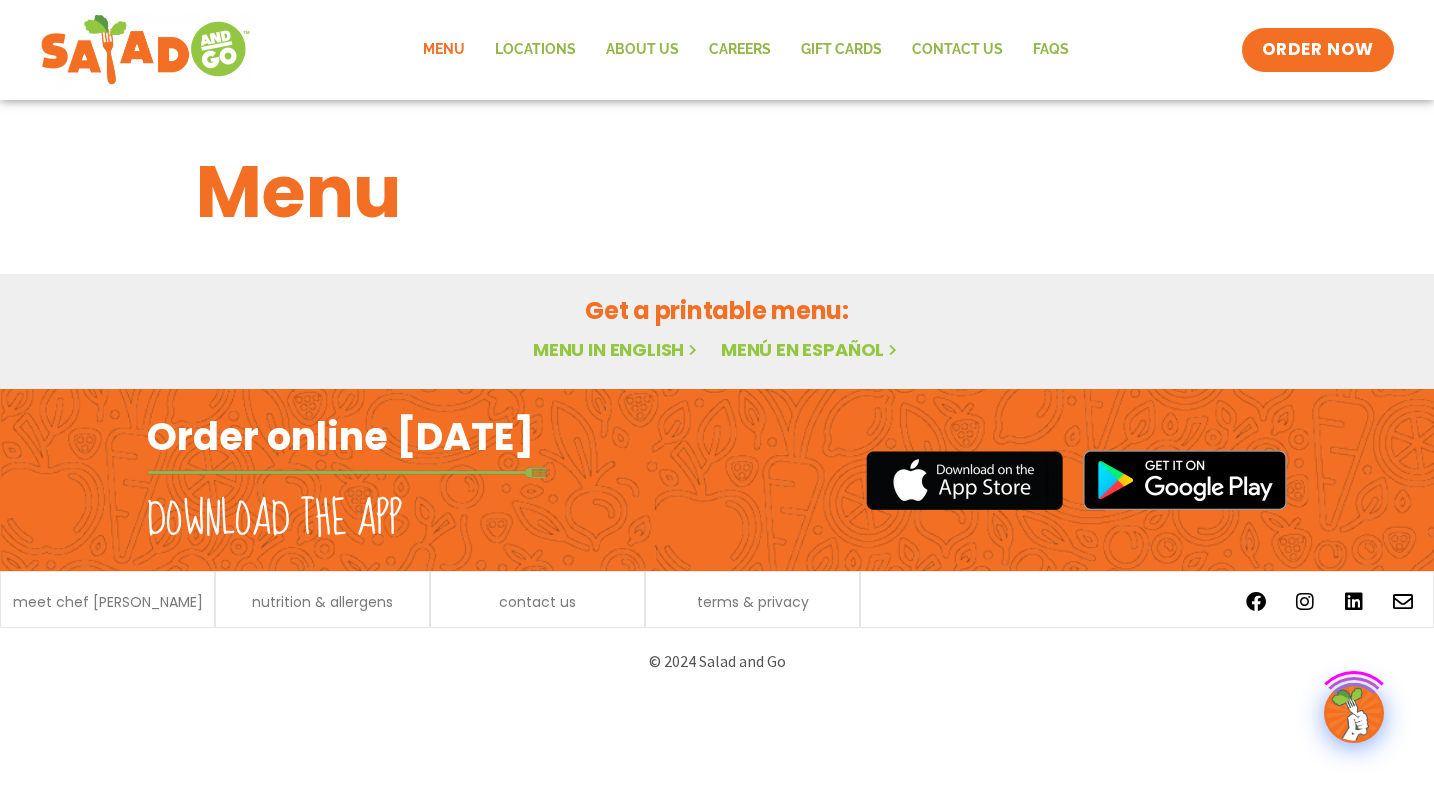 scroll, scrollTop: 0, scrollLeft: 0, axis: both 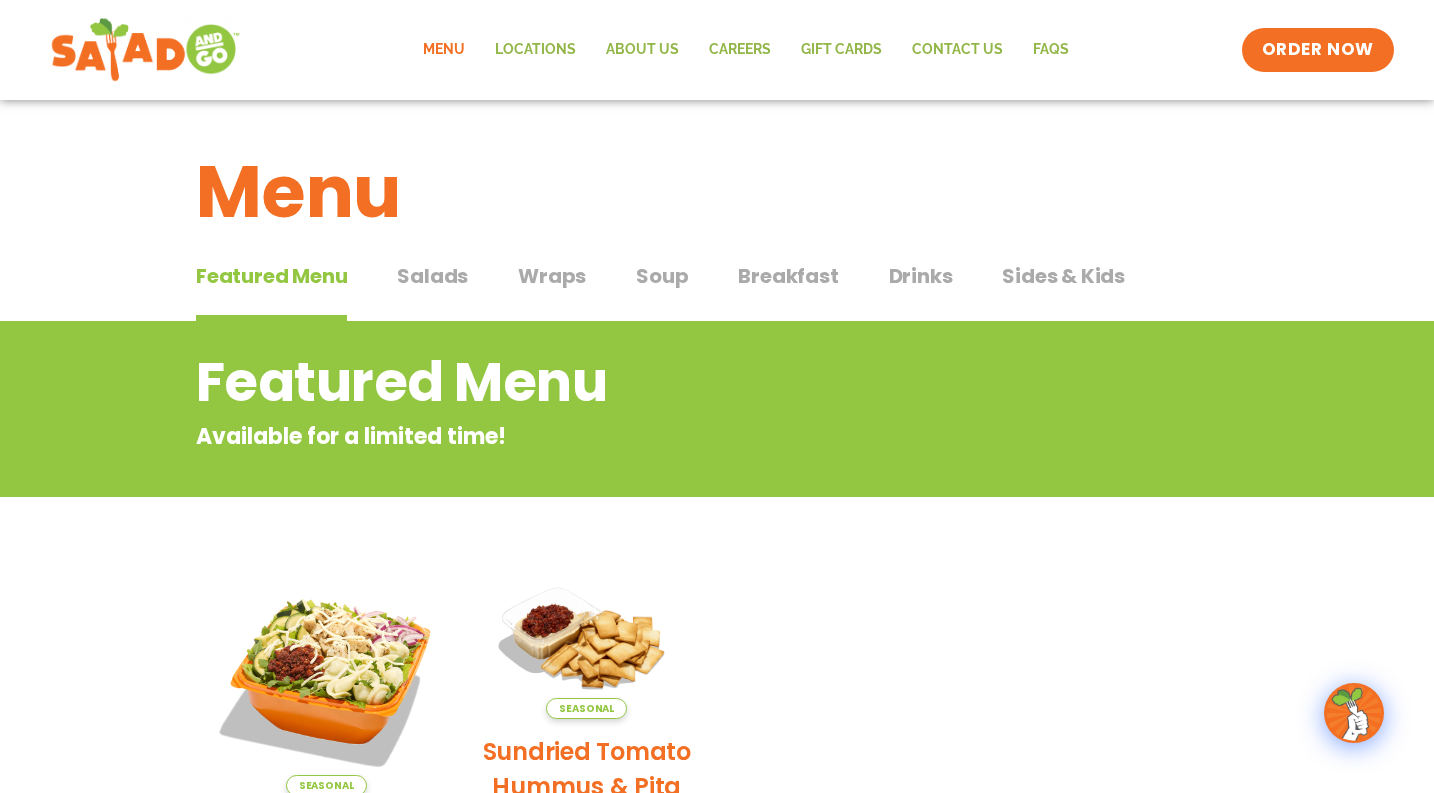click at bounding box center (145, 50) 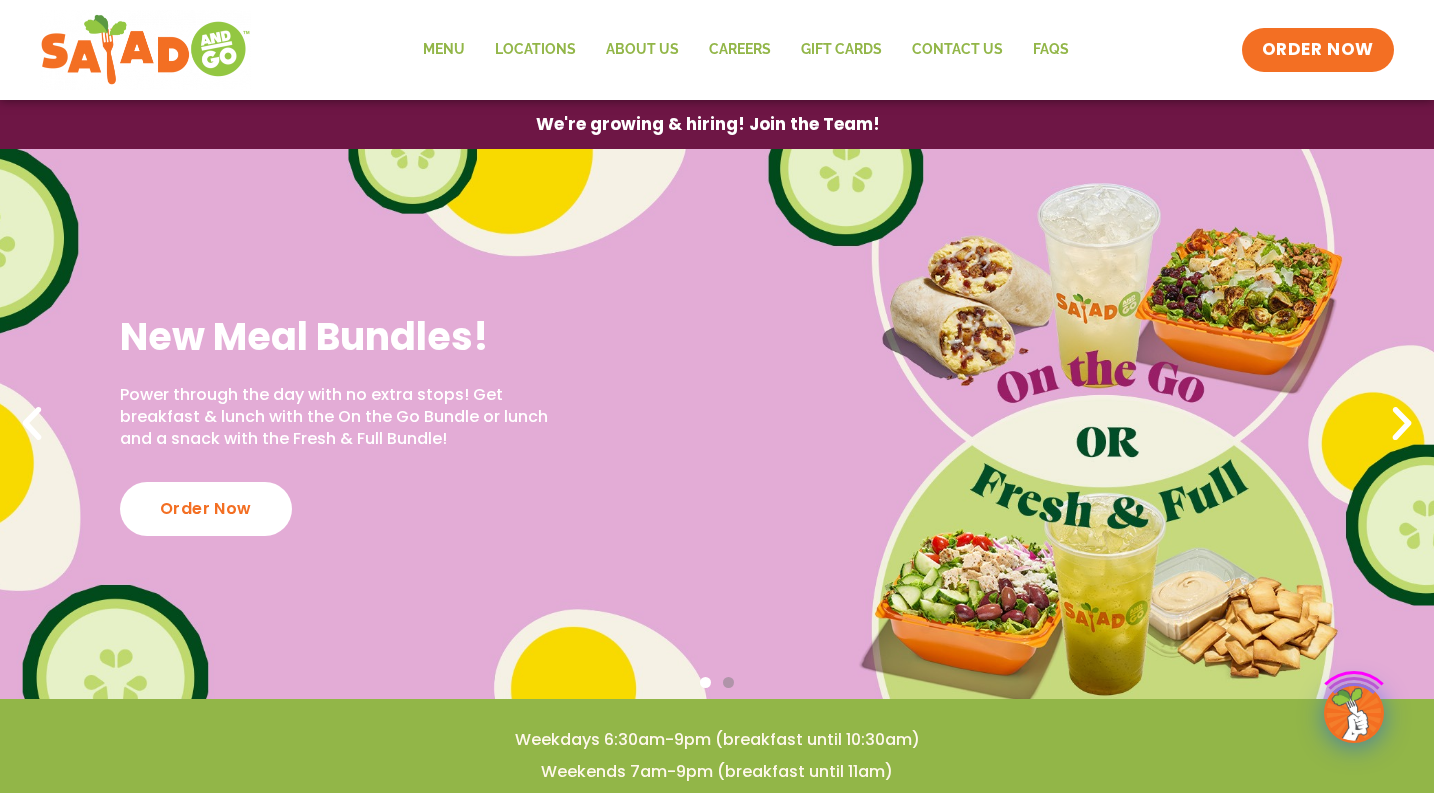 scroll, scrollTop: 0, scrollLeft: 0, axis: both 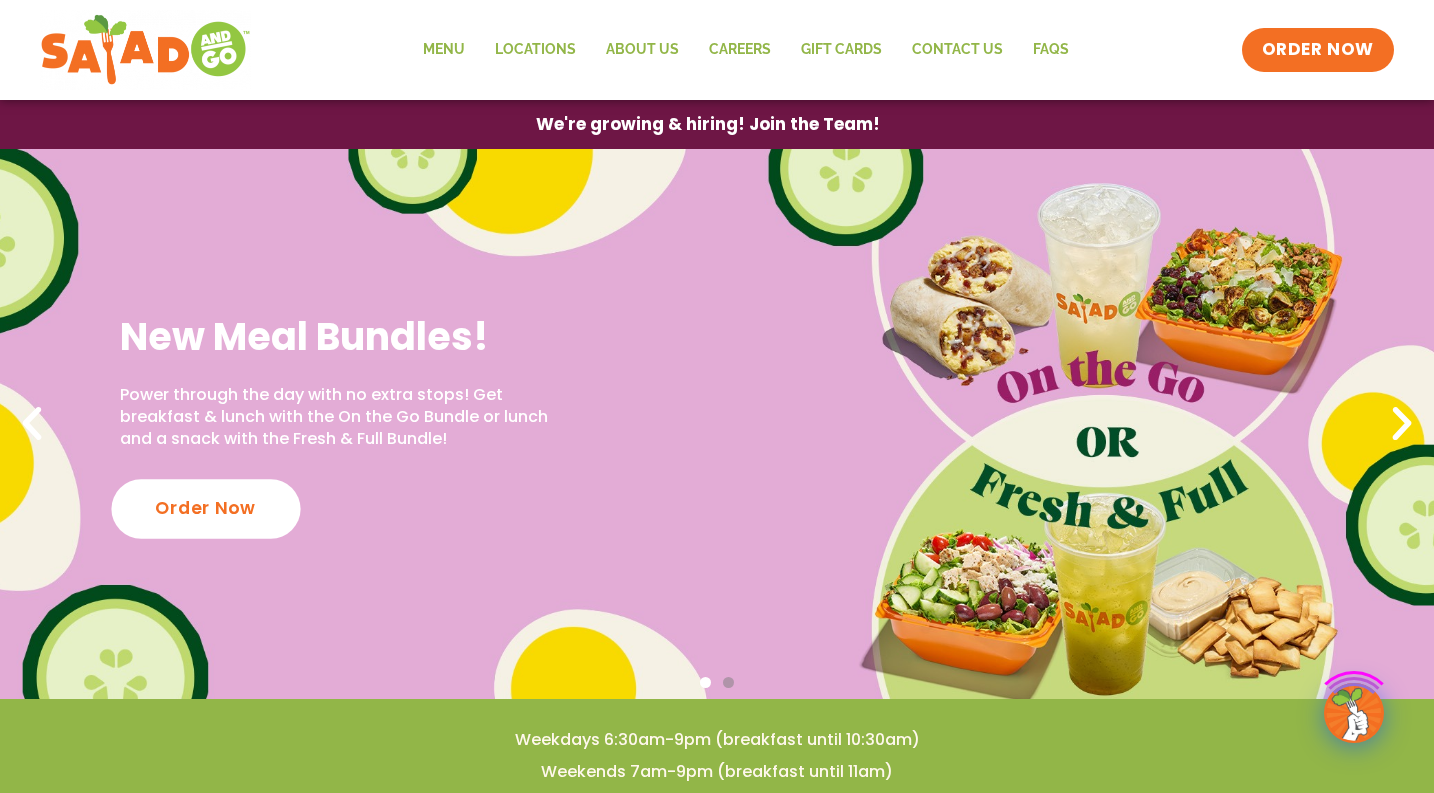 click on "Order Now" at bounding box center [205, 508] 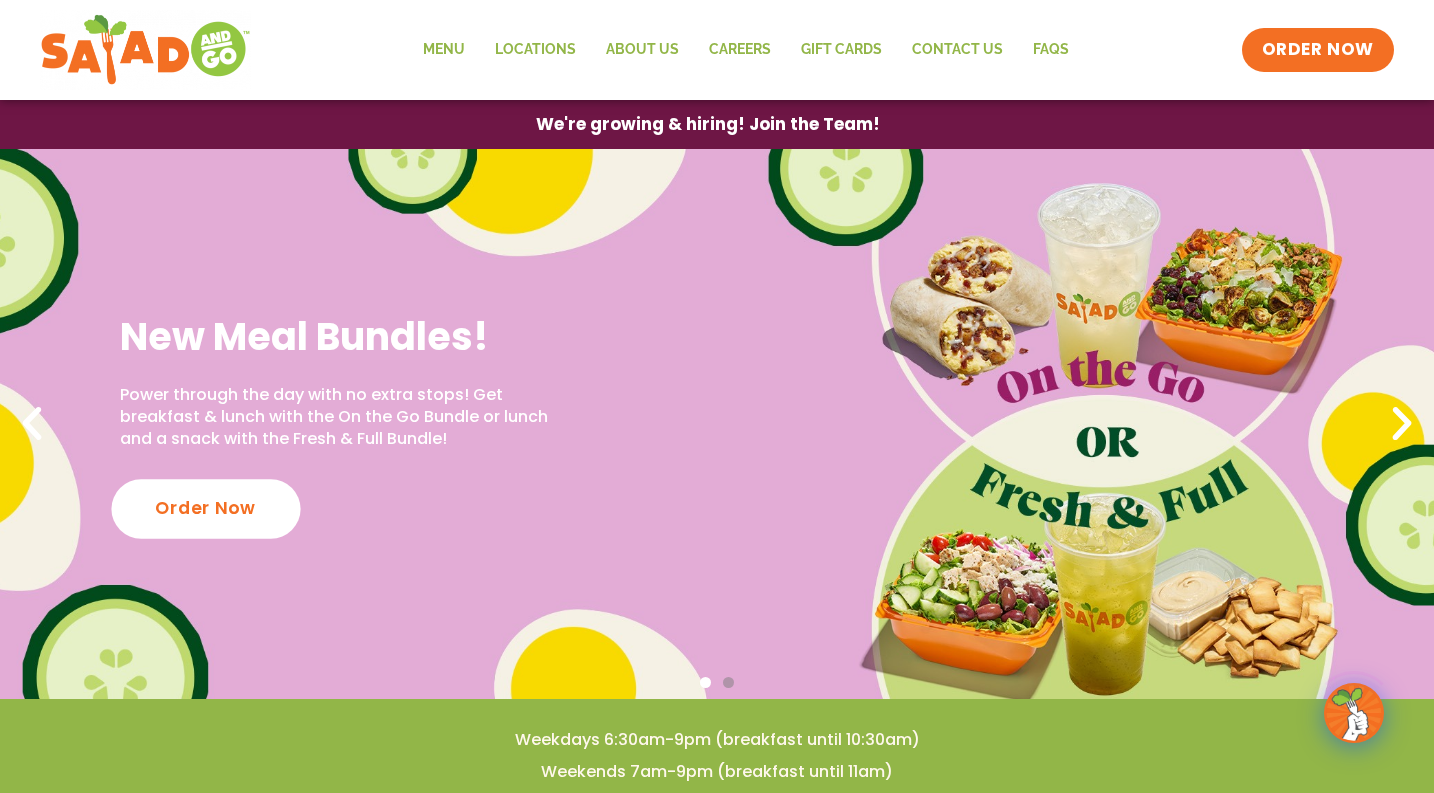 click on "Order Now" at bounding box center (205, 508) 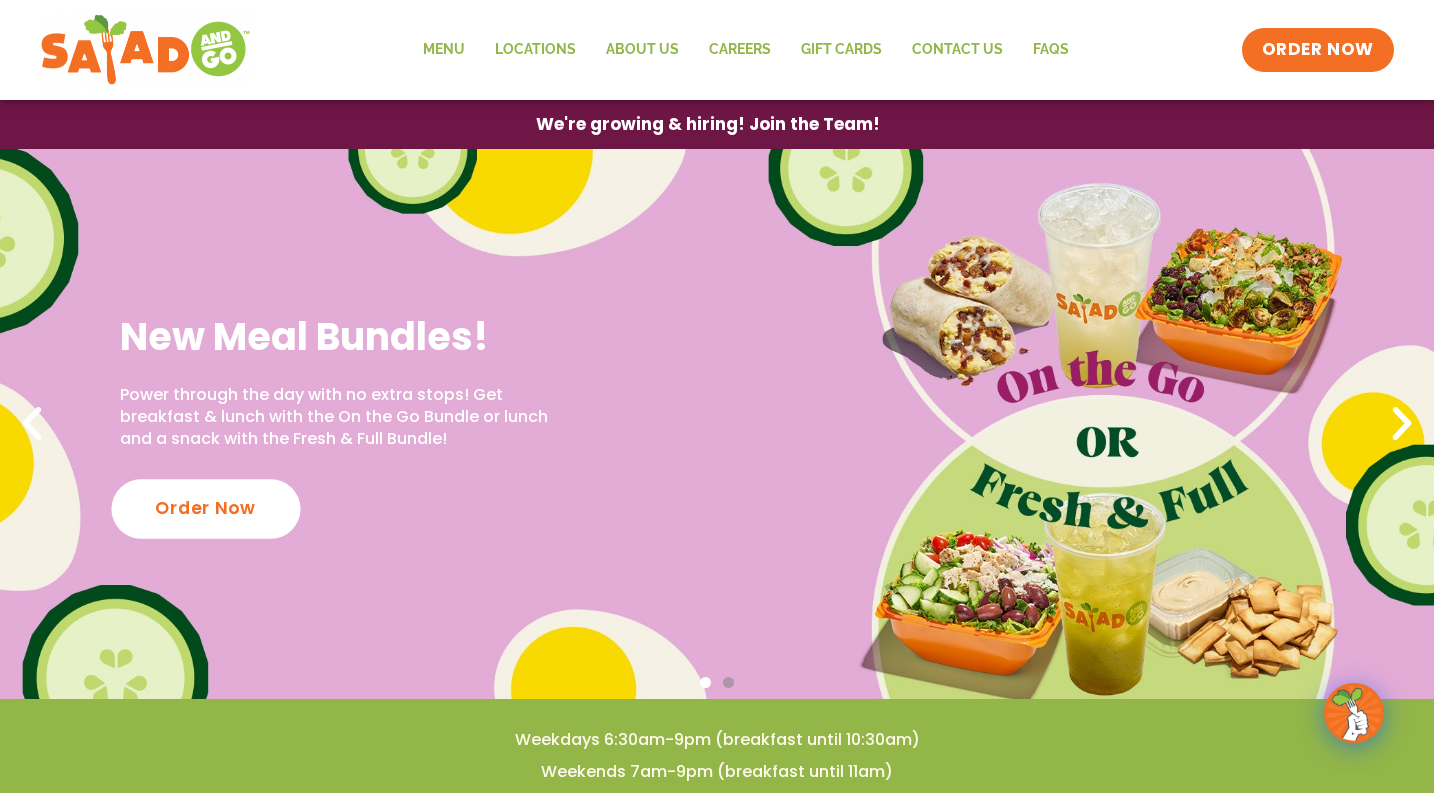 click on "Order Now" at bounding box center (205, 508) 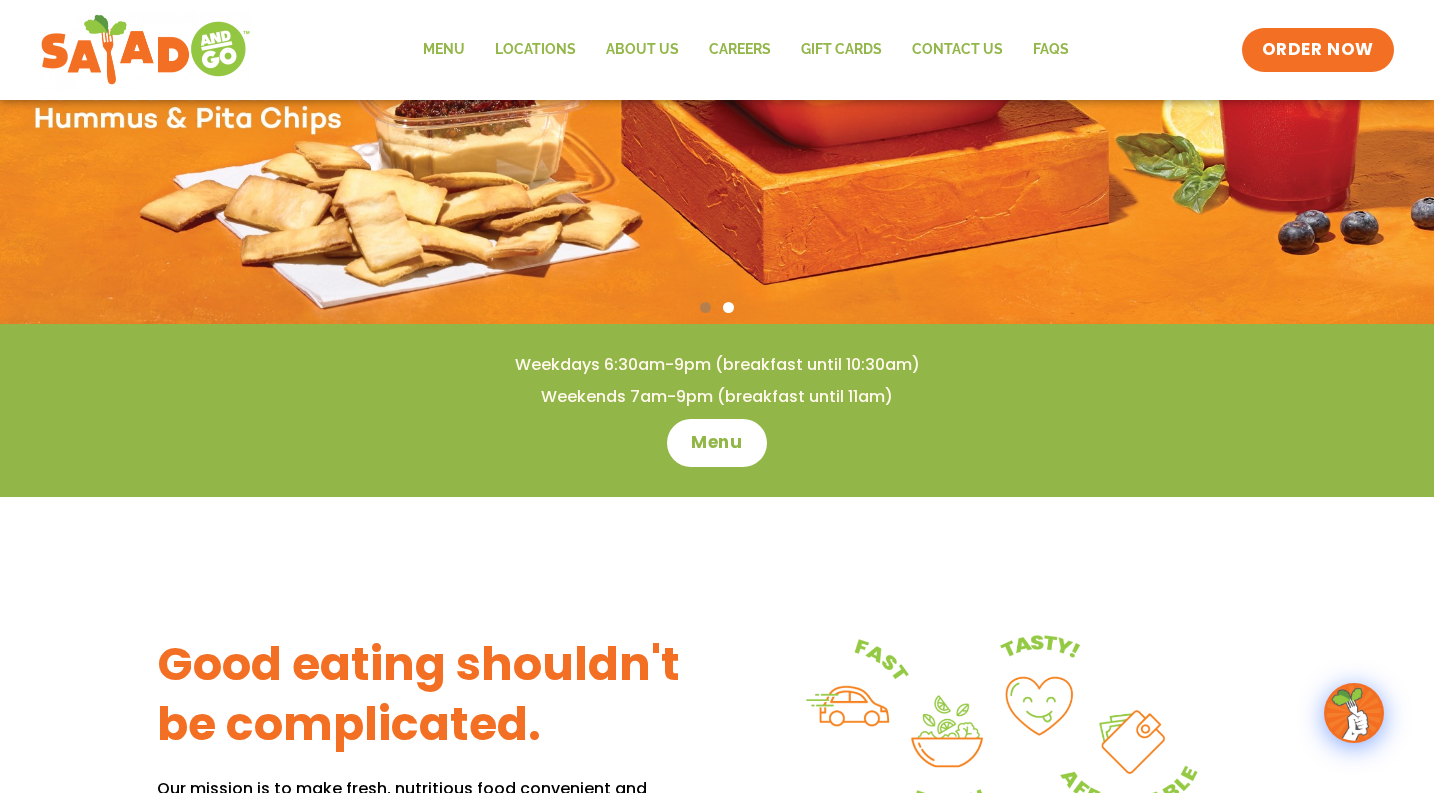 scroll, scrollTop: 0, scrollLeft: 0, axis: both 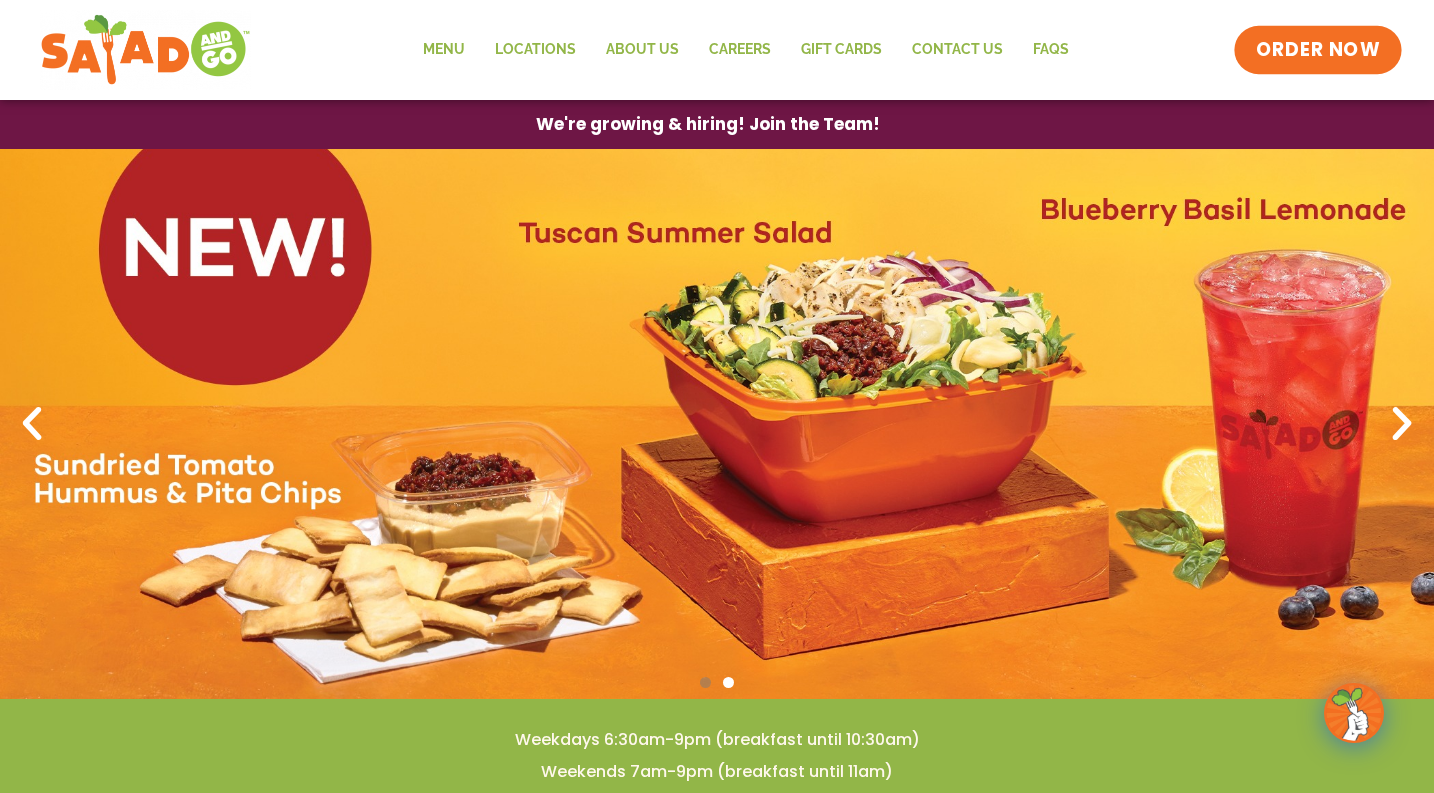 click on "ORDER NOW" at bounding box center [1318, 50] 